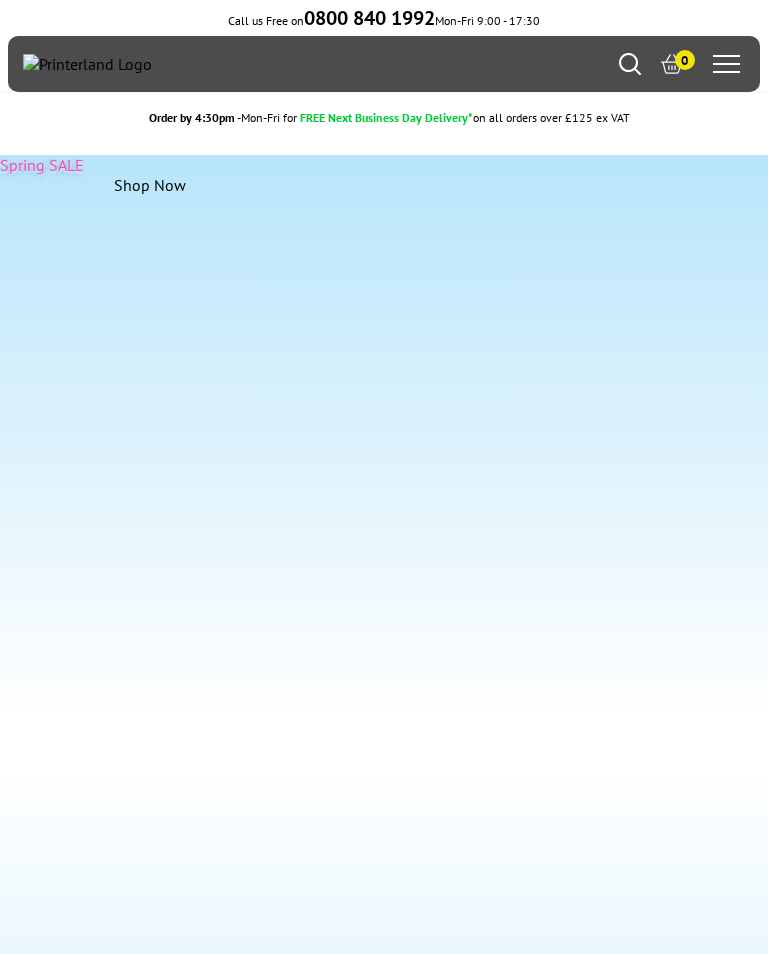 scroll, scrollTop: 0, scrollLeft: 0, axis: both 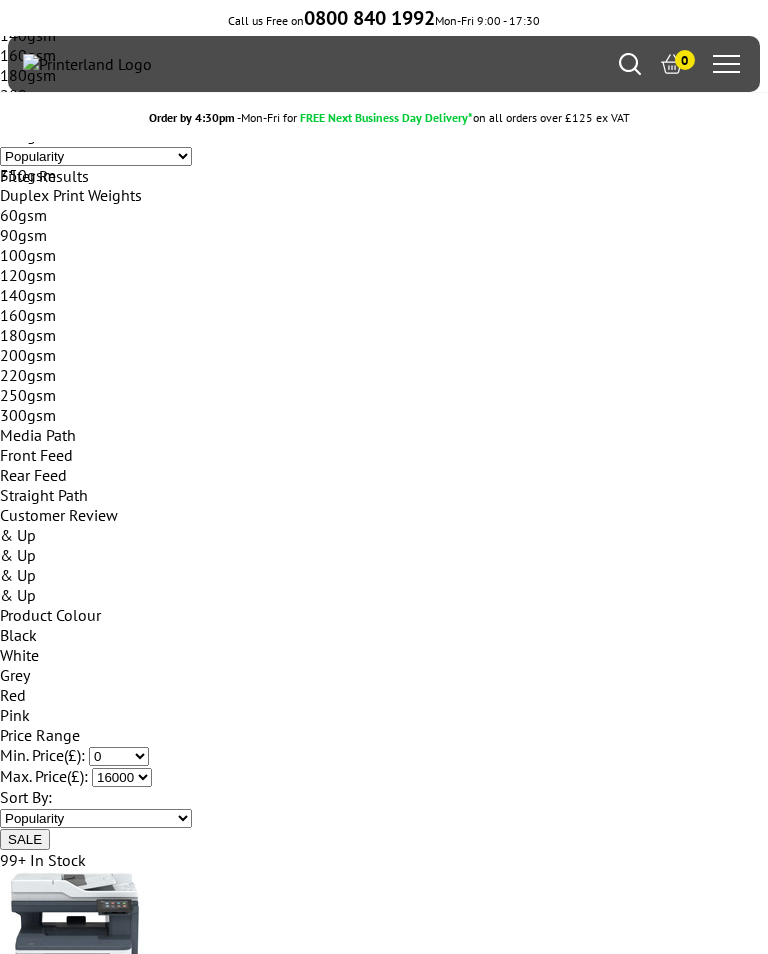 click on "Multifunction" at bounding box center [46, -1705] 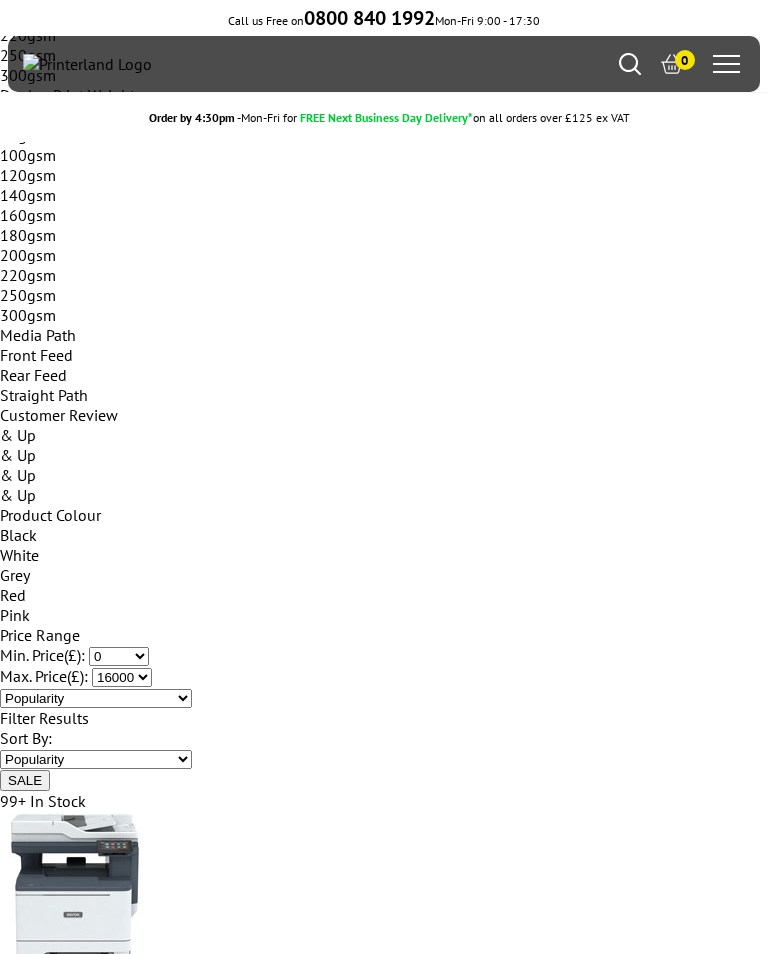 click on "A4" at bounding box center (9, -1525) 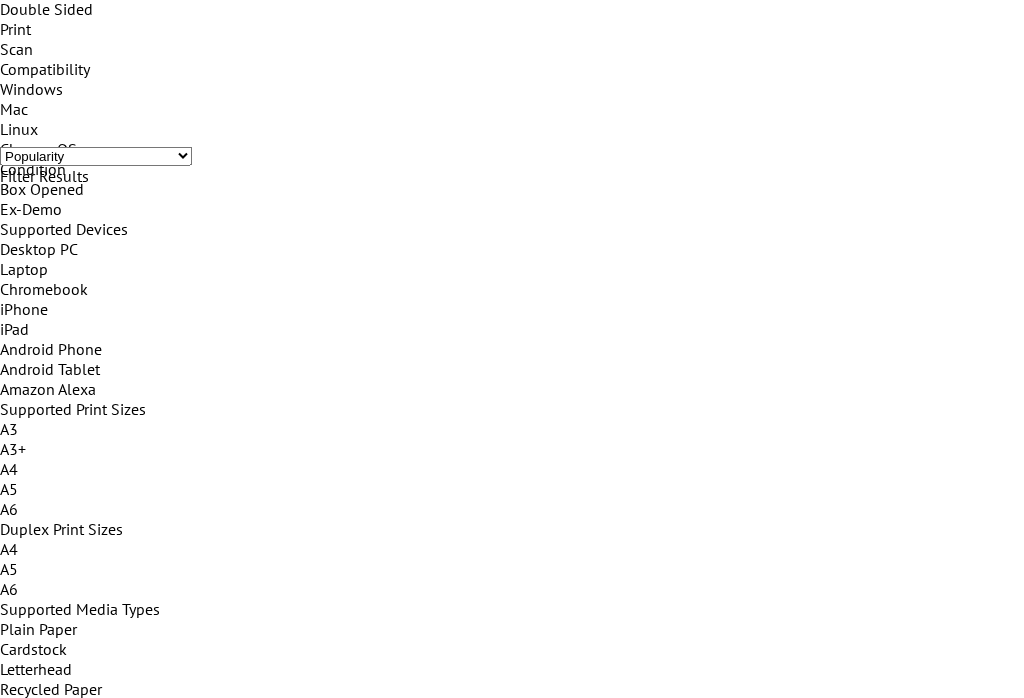 scroll, scrollTop: 1214, scrollLeft: 0, axis: vertical 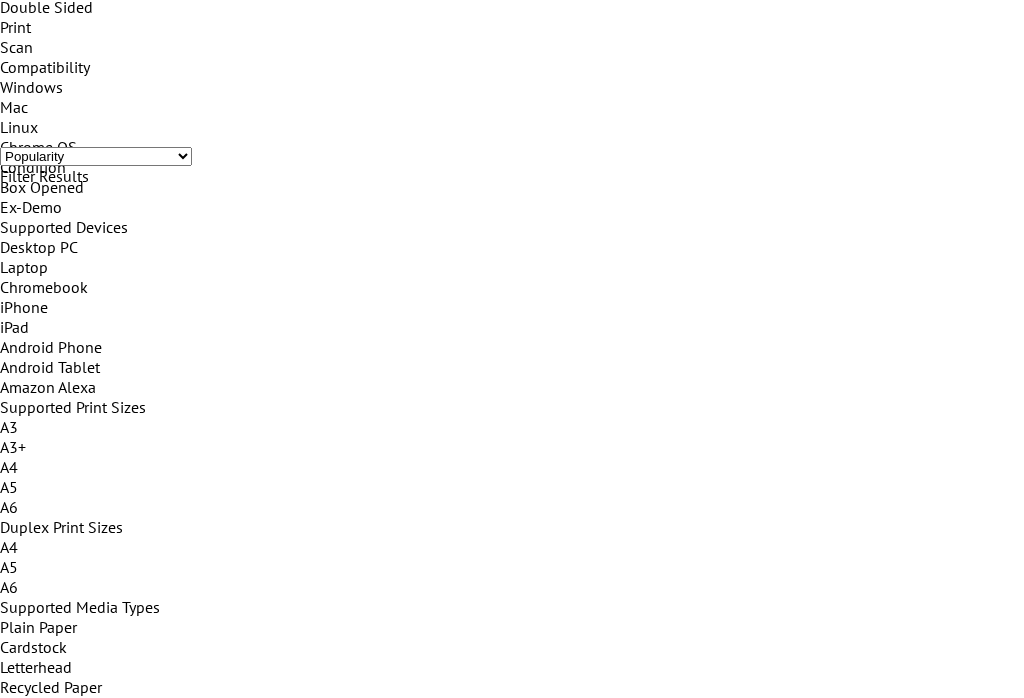 click on "Dot Matrix" at bounding box center (35, -513) 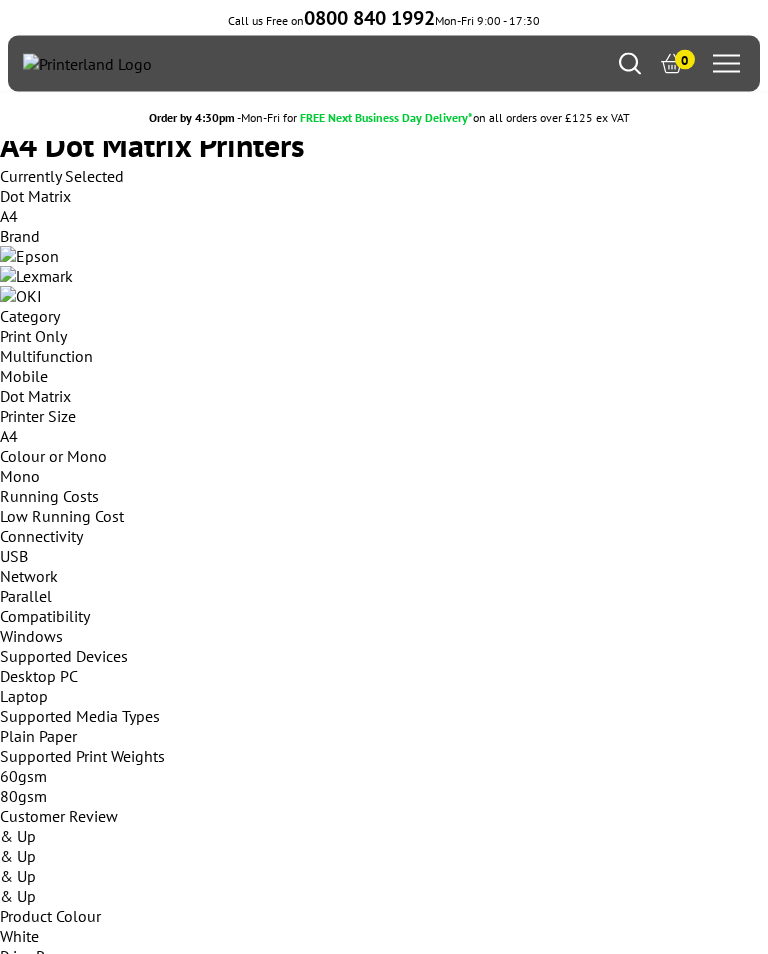 scroll, scrollTop: 0, scrollLeft: 0, axis: both 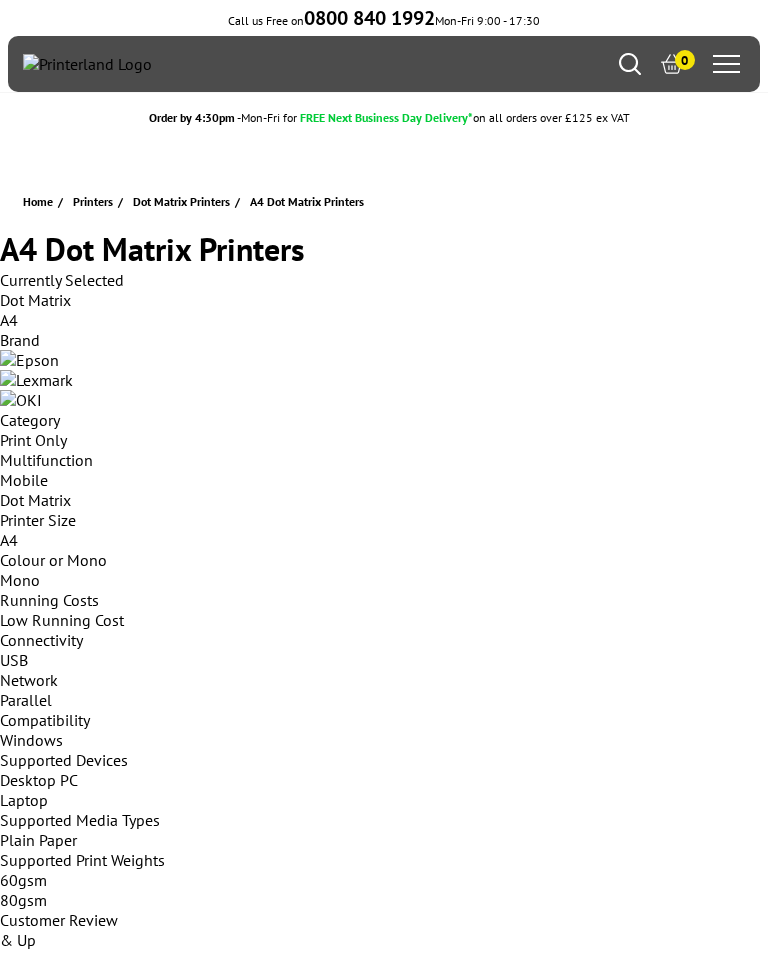 click at bounding box center [71, 300] 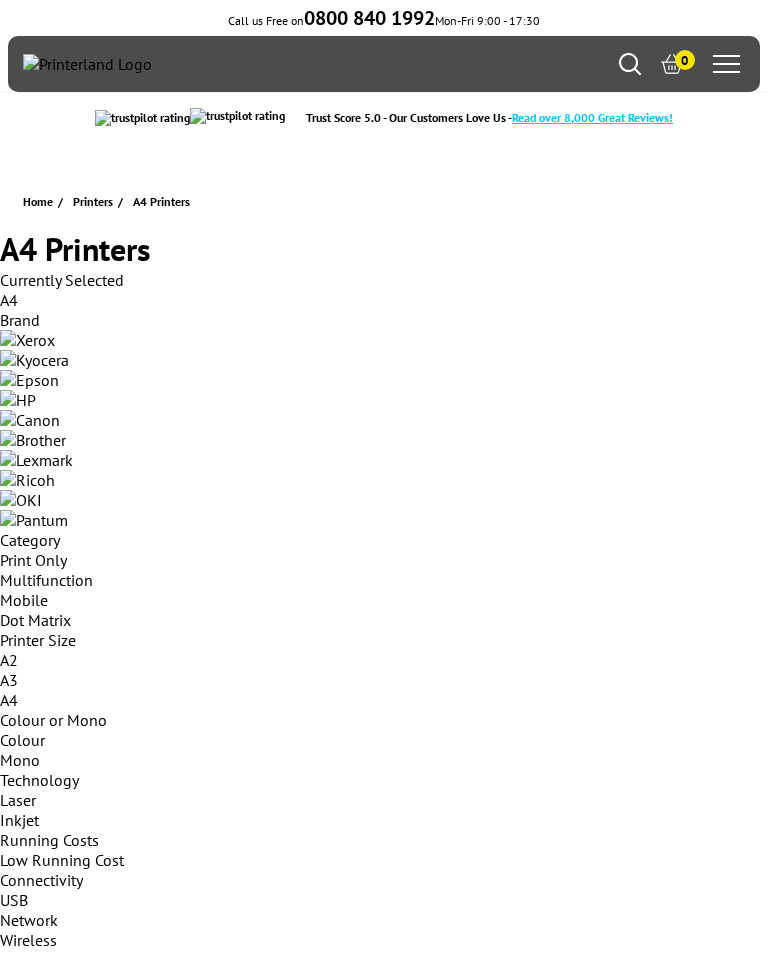 scroll, scrollTop: 705, scrollLeft: 0, axis: vertical 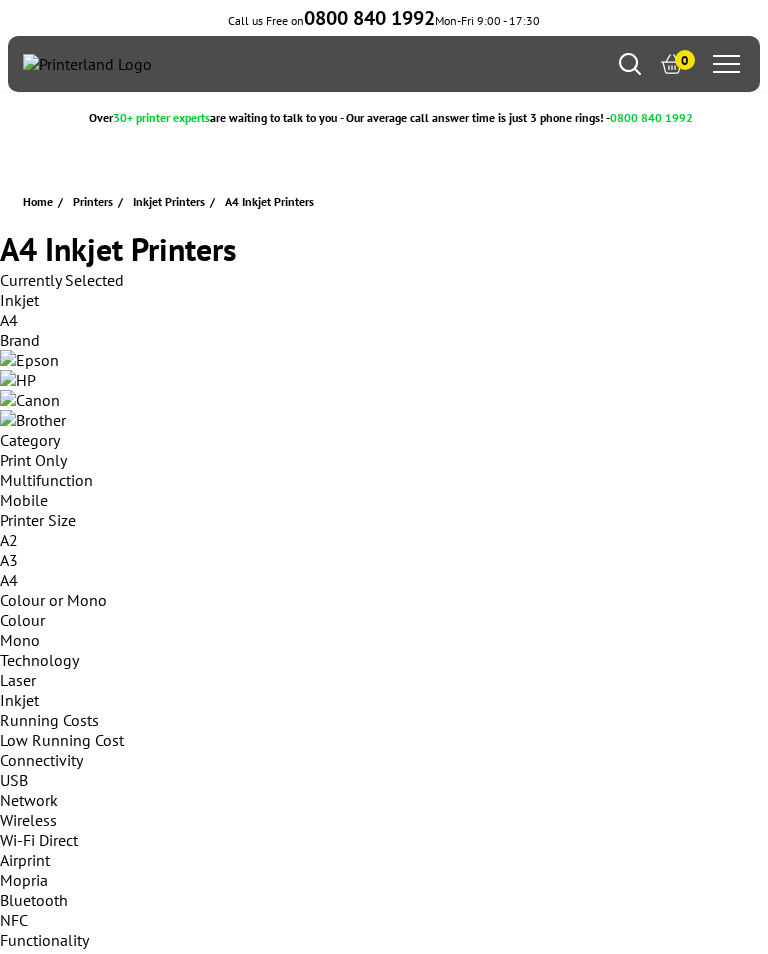 click on "Wireless" at bounding box center [28, 820] 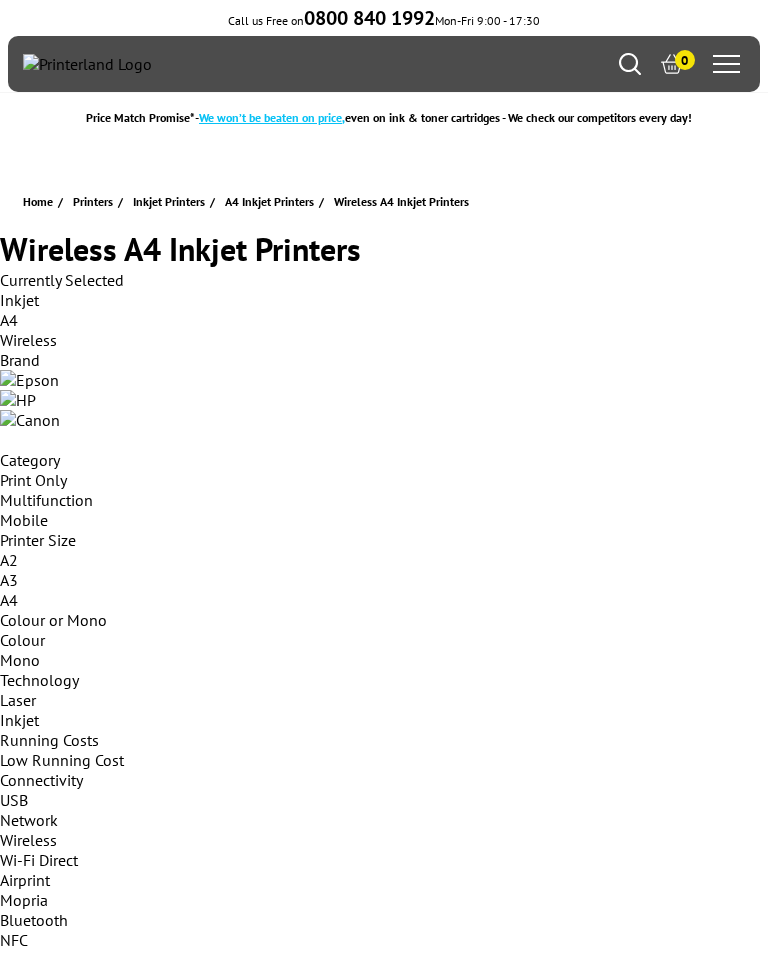 scroll, scrollTop: 962, scrollLeft: 0, axis: vertical 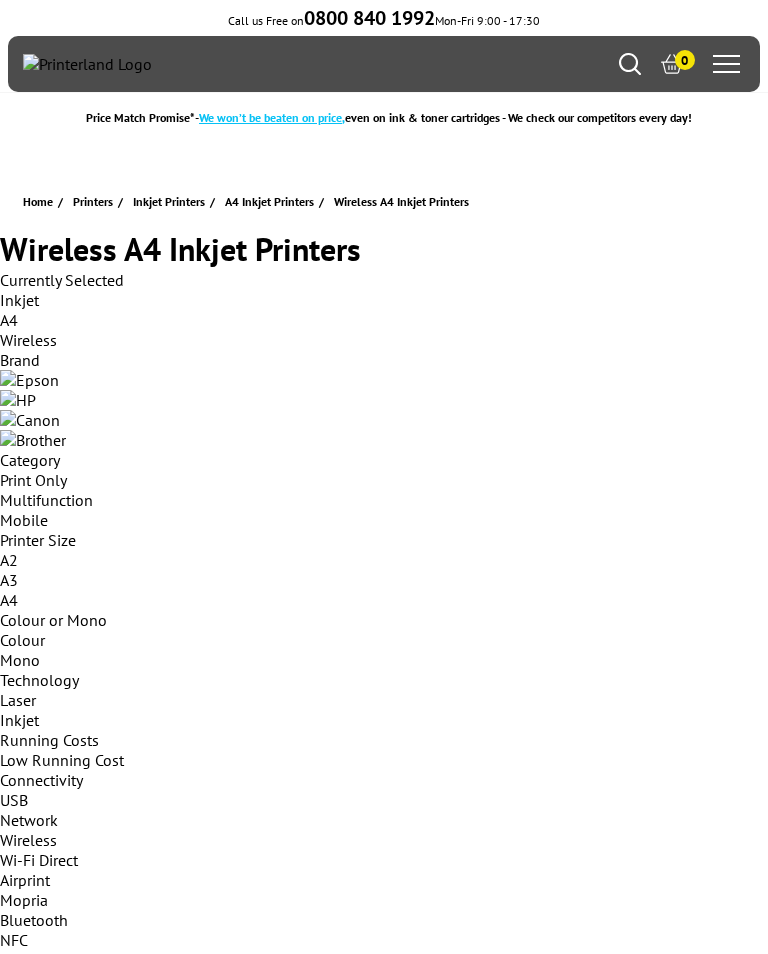 click on "Popularity
Rating
Price - Low to High
Price - High to Low
Running Costs - Low to High
Size - Small to Large" at bounding box center (96, 2784) 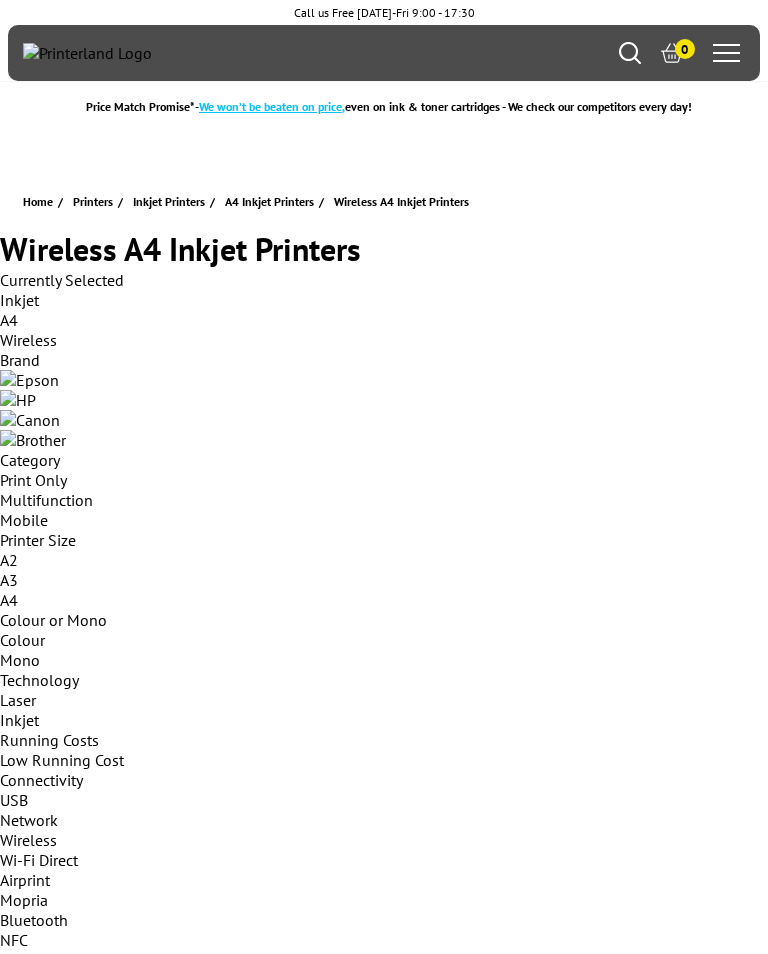 scroll, scrollTop: 0, scrollLeft: 0, axis: both 